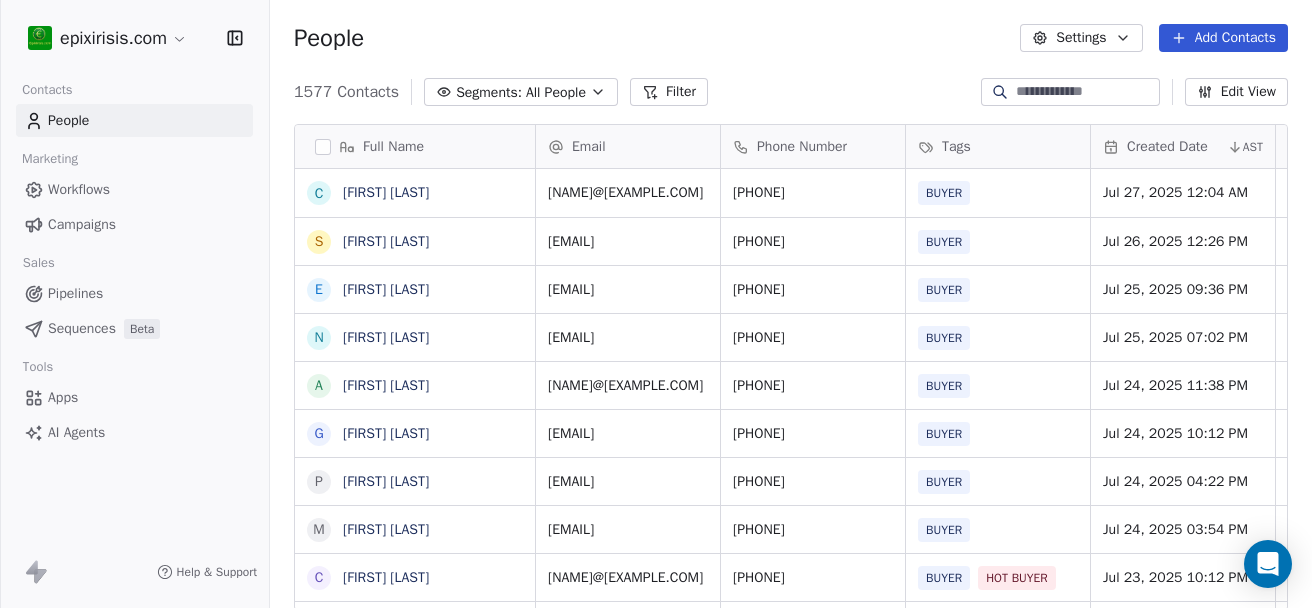 scroll, scrollTop: 0, scrollLeft: 0, axis: both 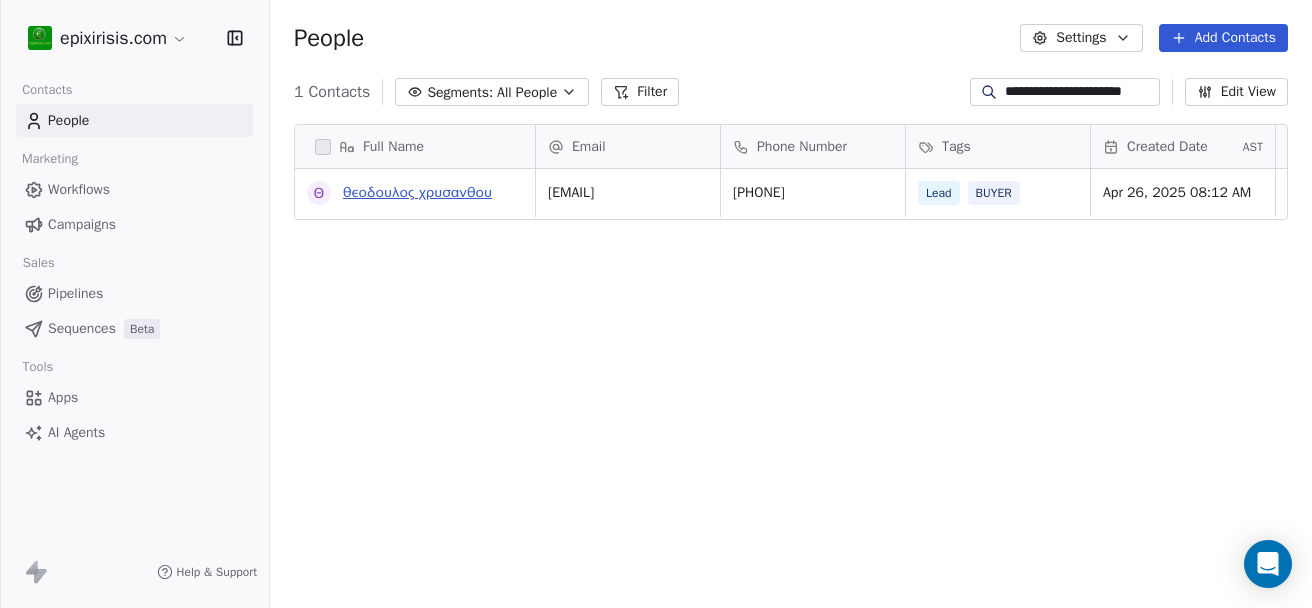 type on "**********" 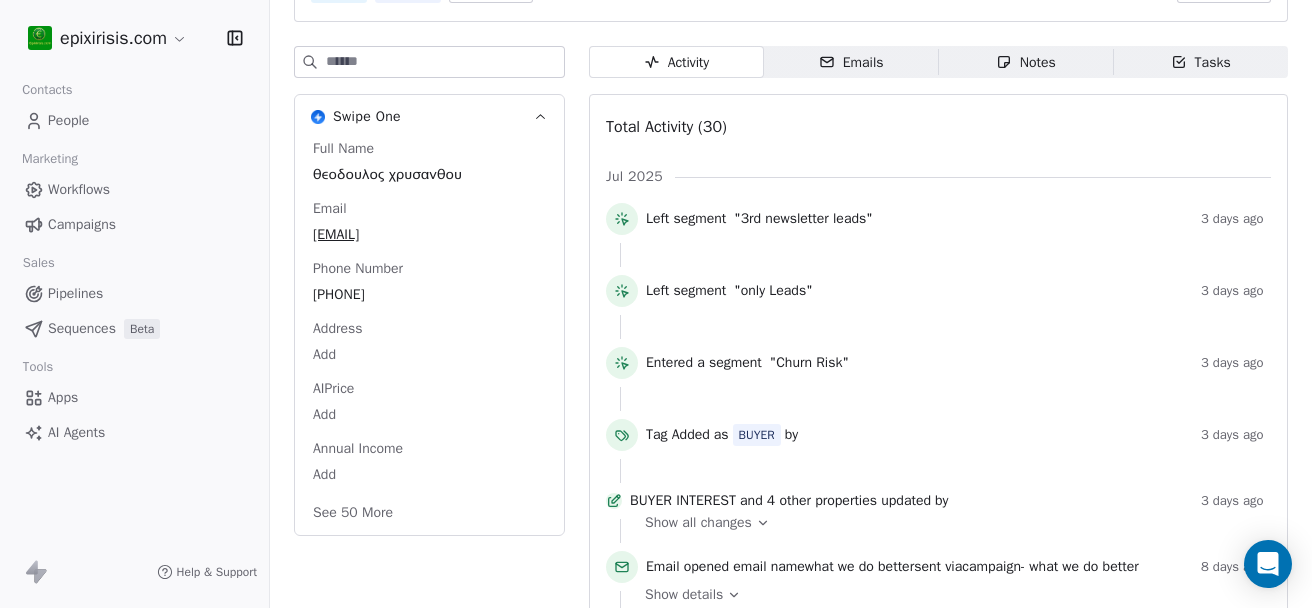 scroll, scrollTop: 300, scrollLeft: 0, axis: vertical 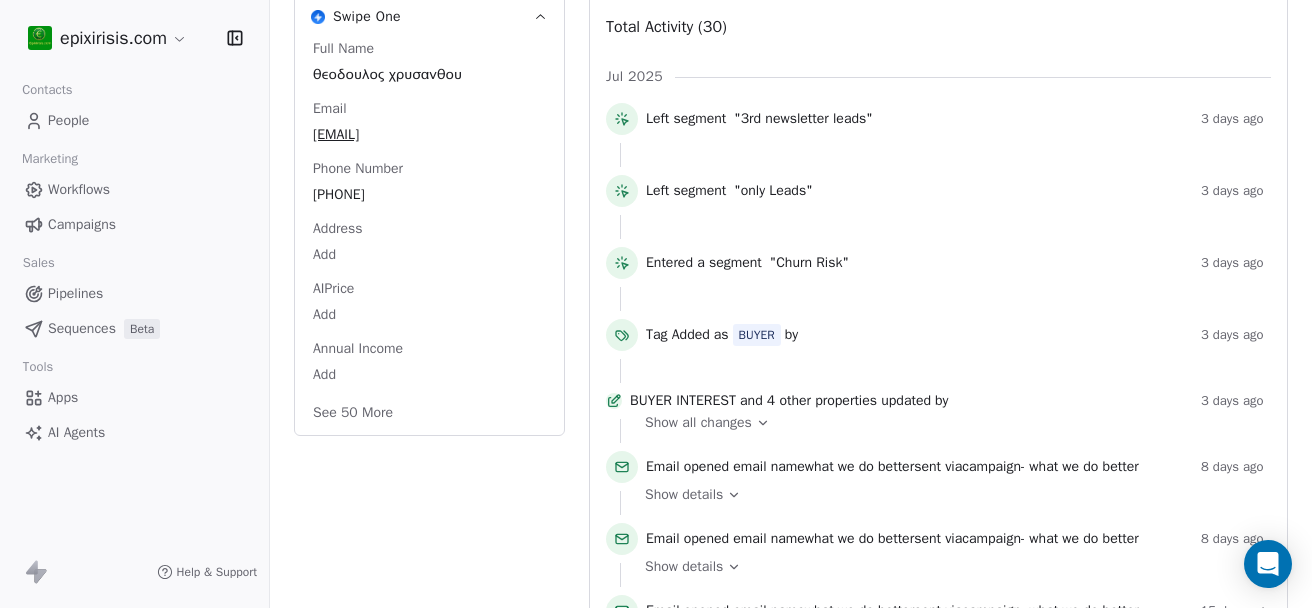 click on "Show all changes" at bounding box center [698, 423] 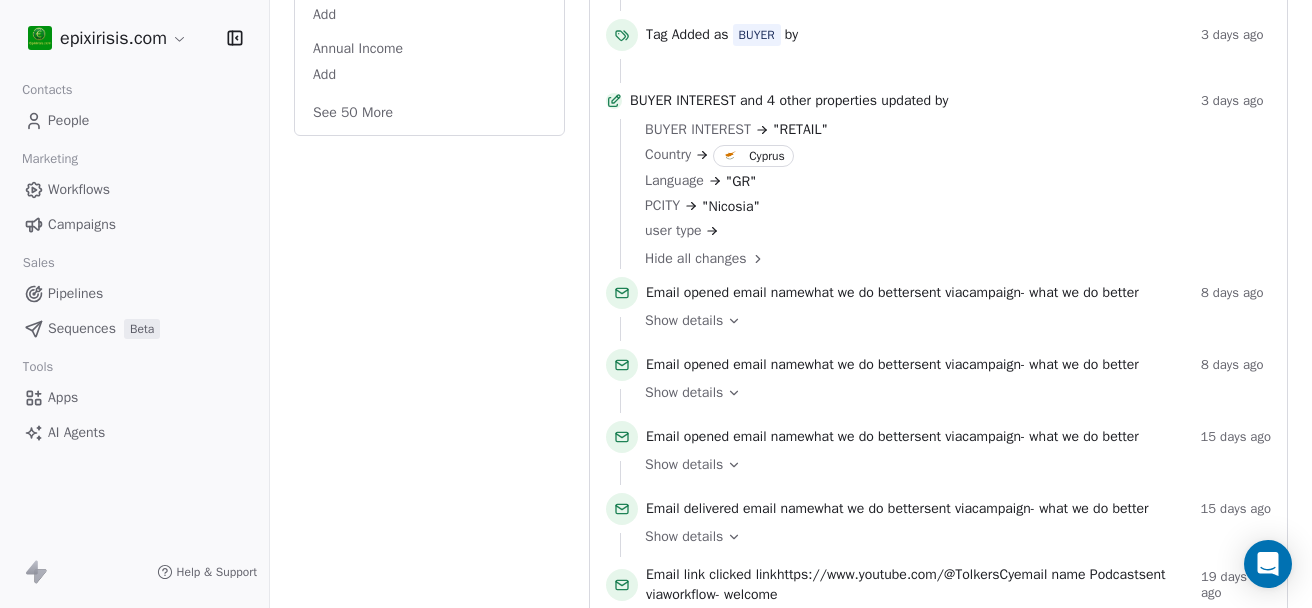 scroll, scrollTop: 300, scrollLeft: 0, axis: vertical 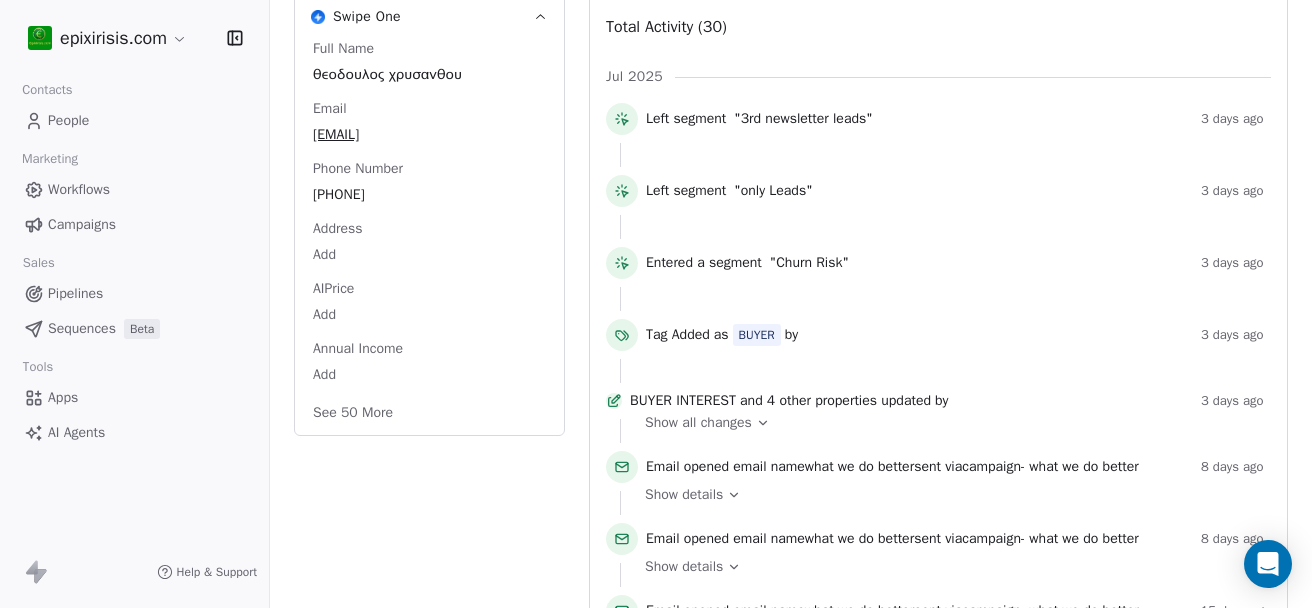 click on "People" at bounding box center [68, 120] 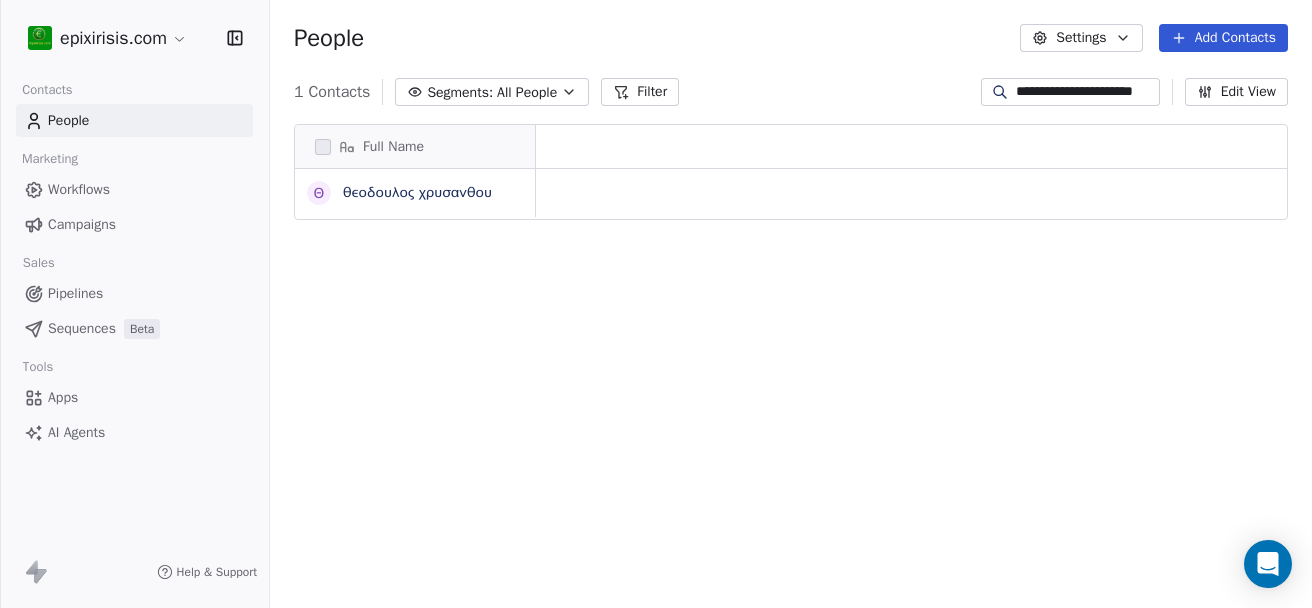scroll, scrollTop: 0, scrollLeft: 0, axis: both 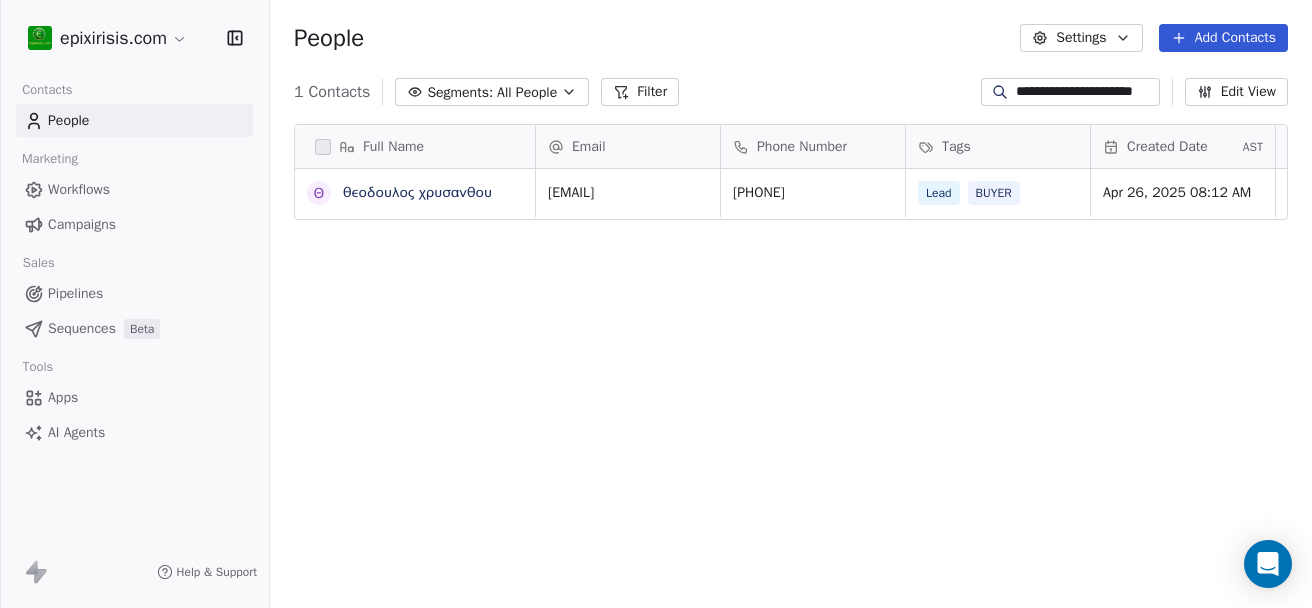 click on "**********" at bounding box center (1086, 92) 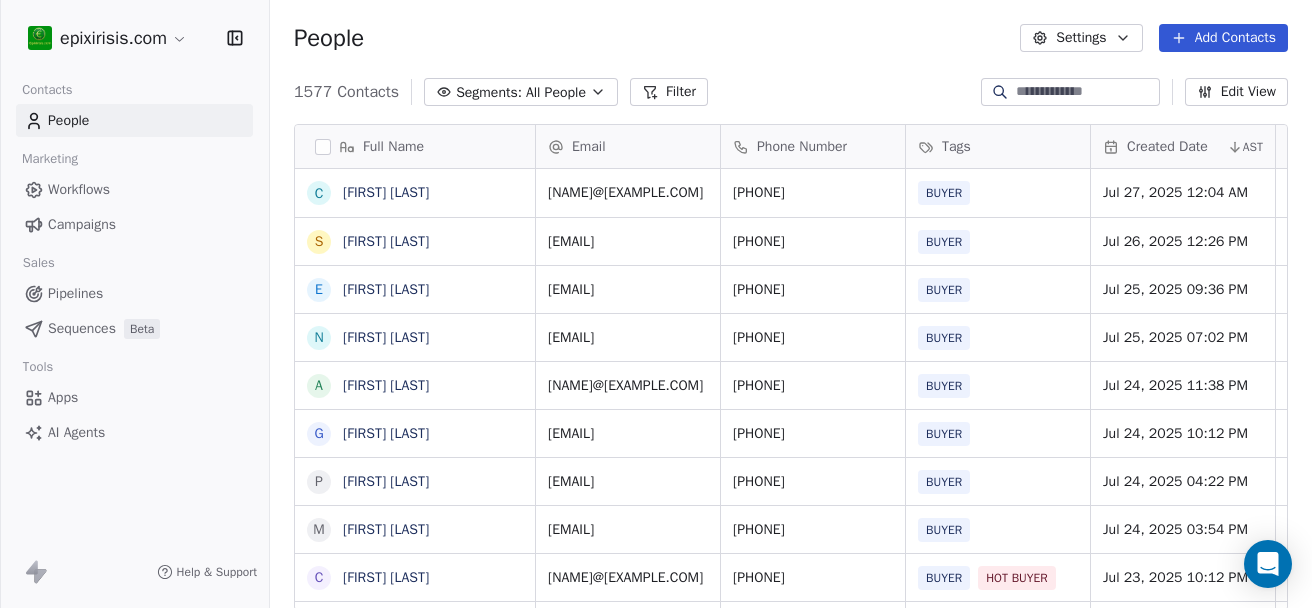 scroll, scrollTop: 100, scrollLeft: 0, axis: vertical 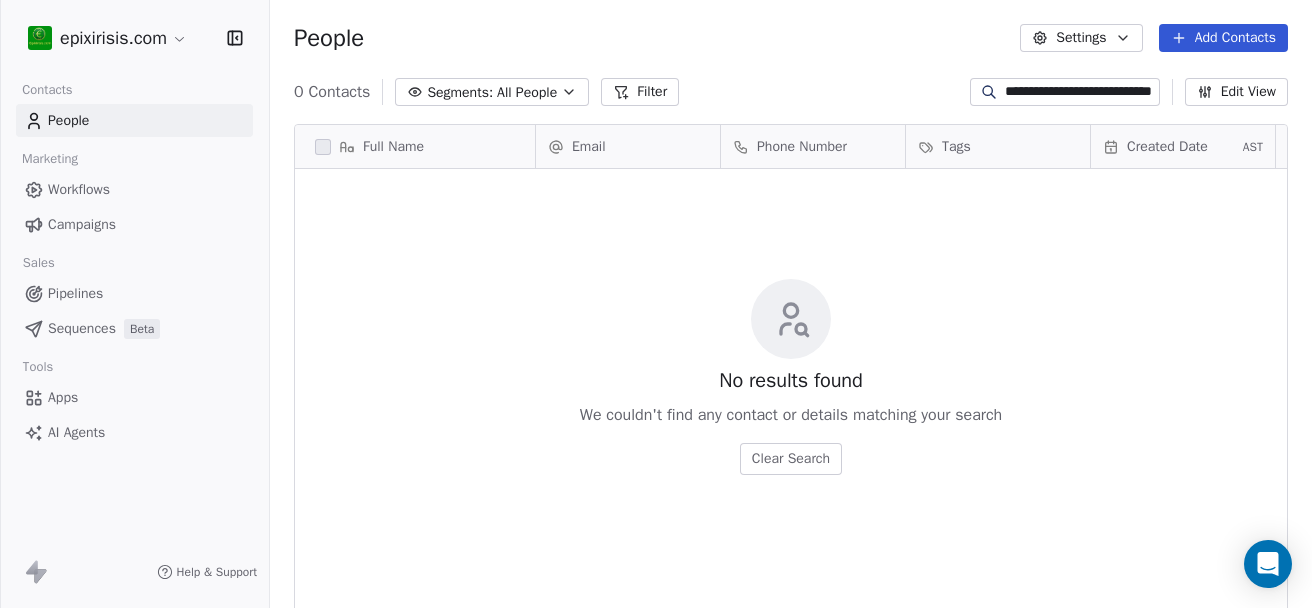click on "**********" at bounding box center (1080, 92) 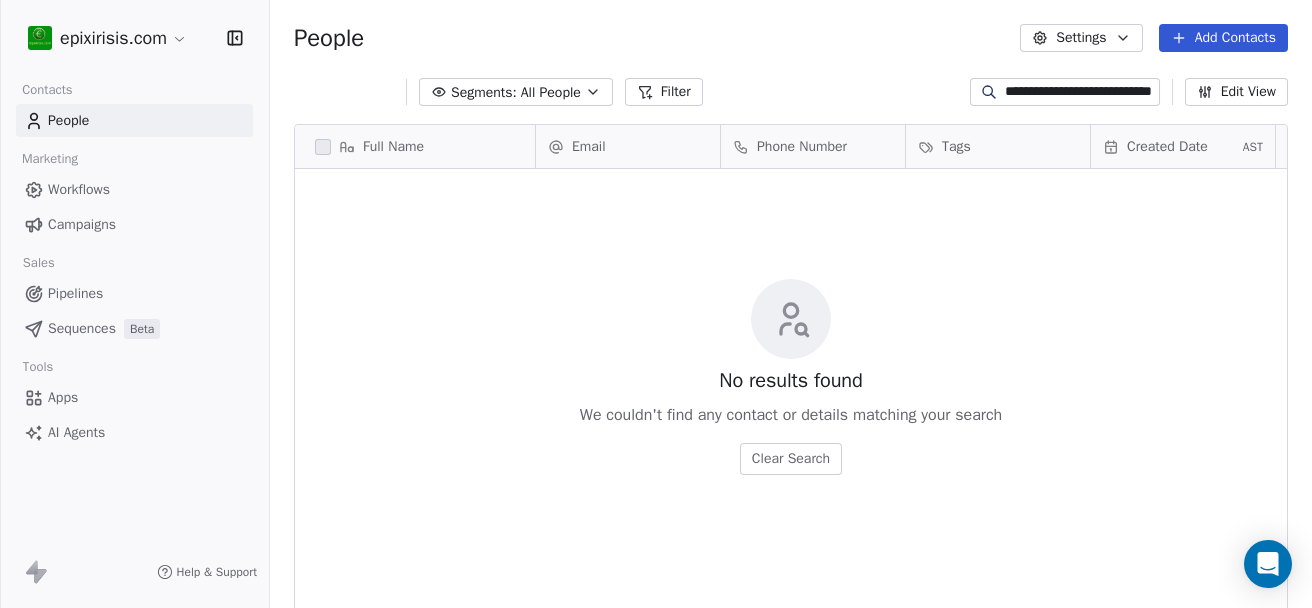 scroll, scrollTop: 0, scrollLeft: 0, axis: both 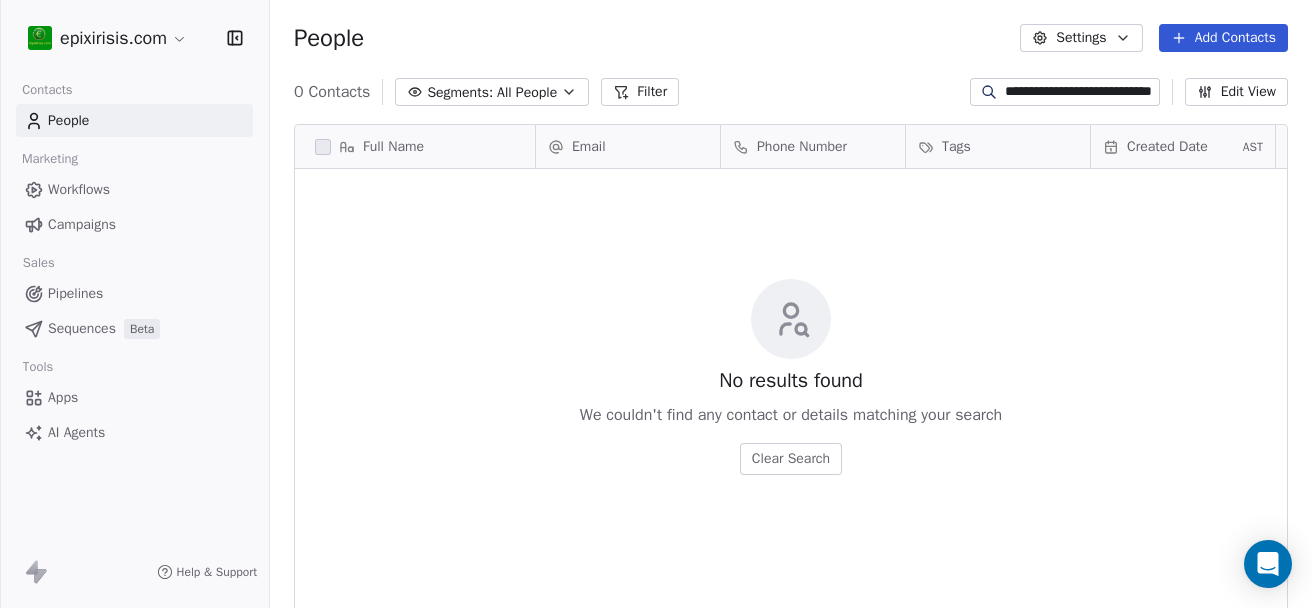 click on "**********" at bounding box center [1080, 92] 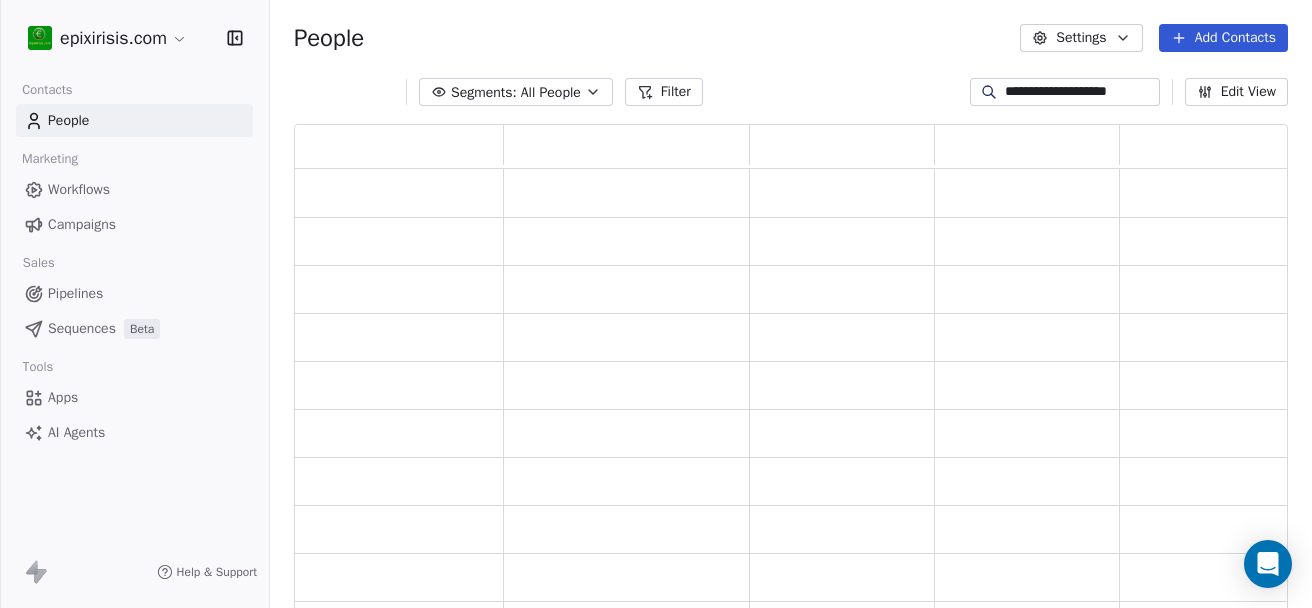 scroll, scrollTop: 16, scrollLeft: 16, axis: both 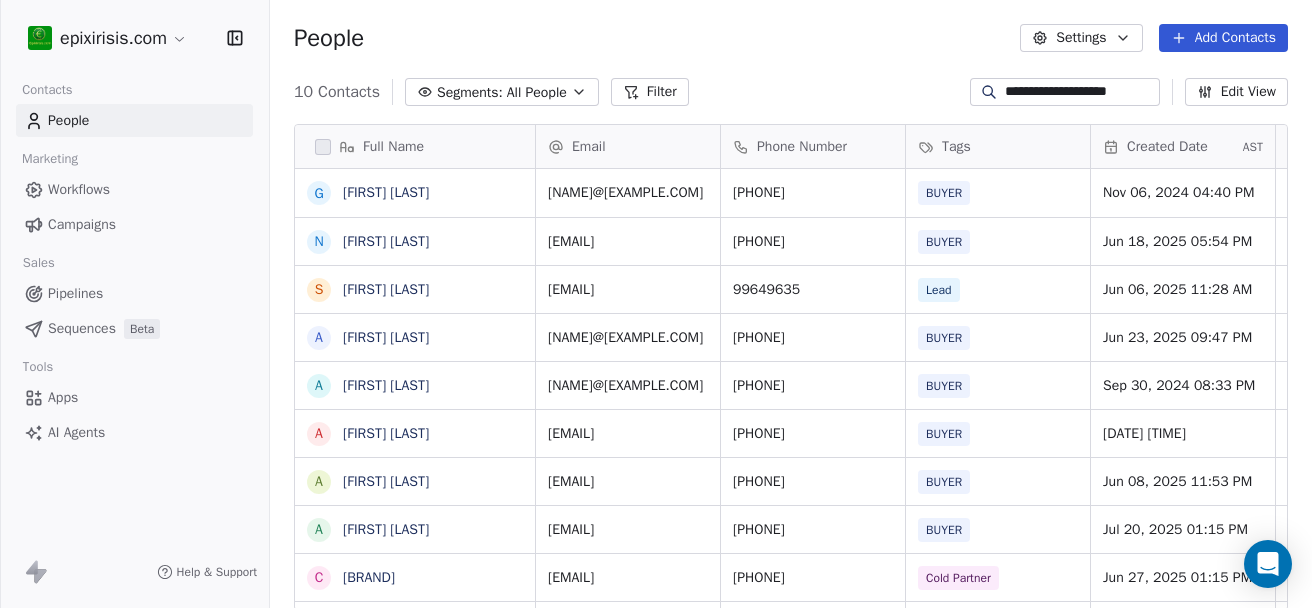 type on "**********" 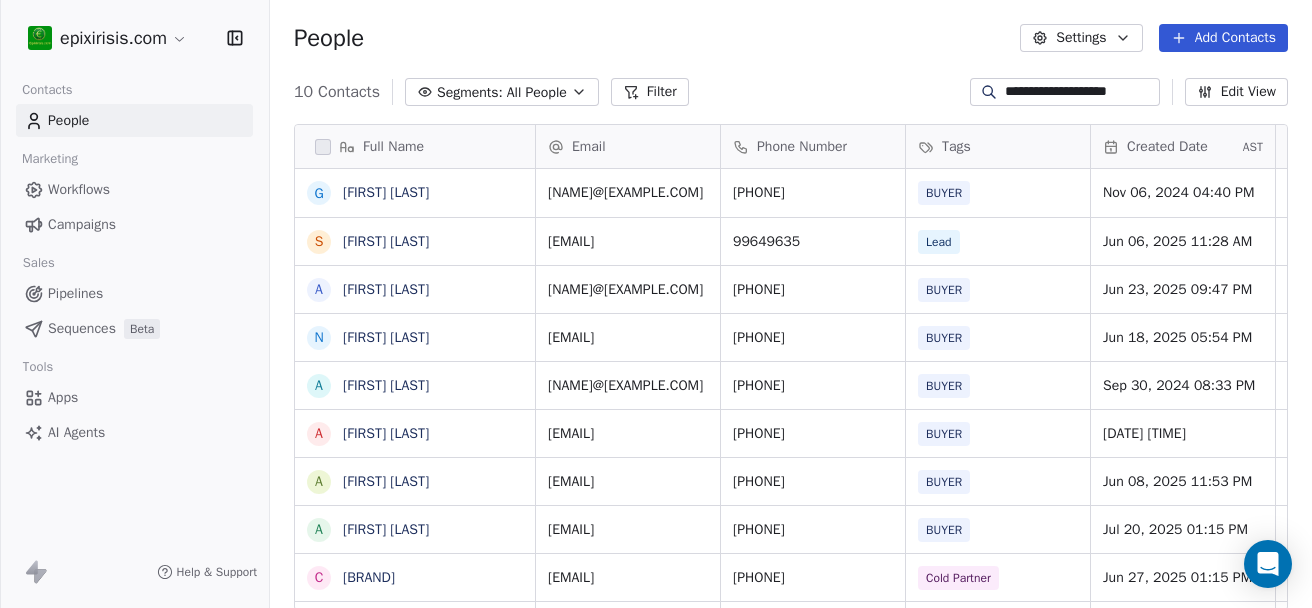 click on "**********" at bounding box center [1080, 92] 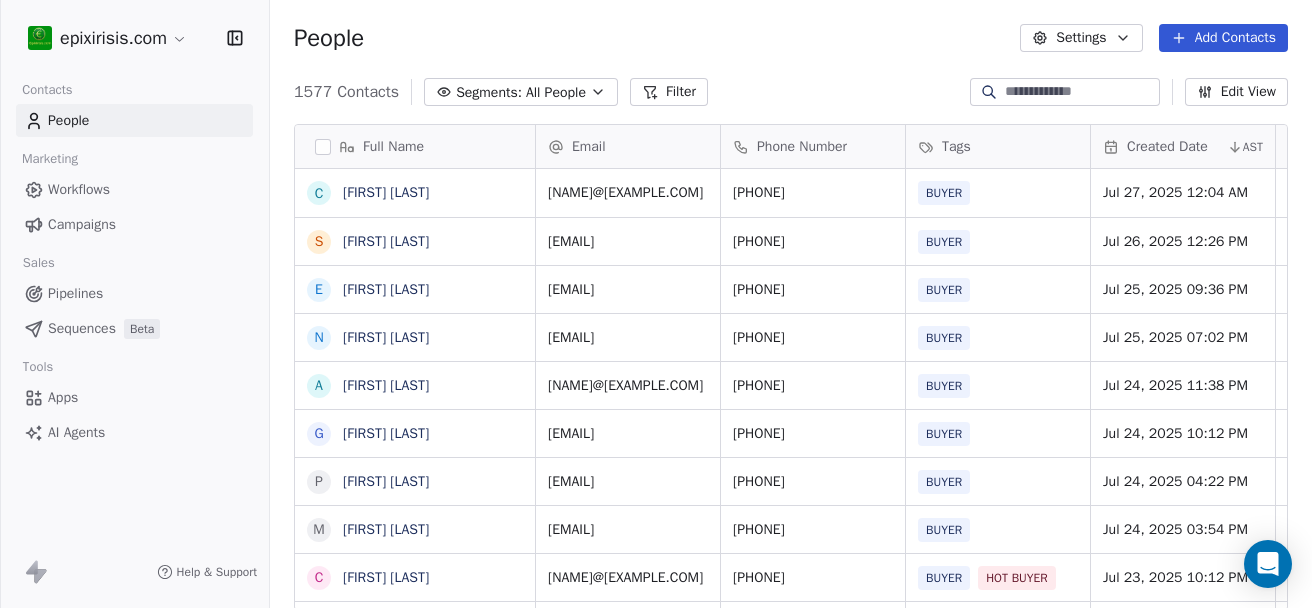 type 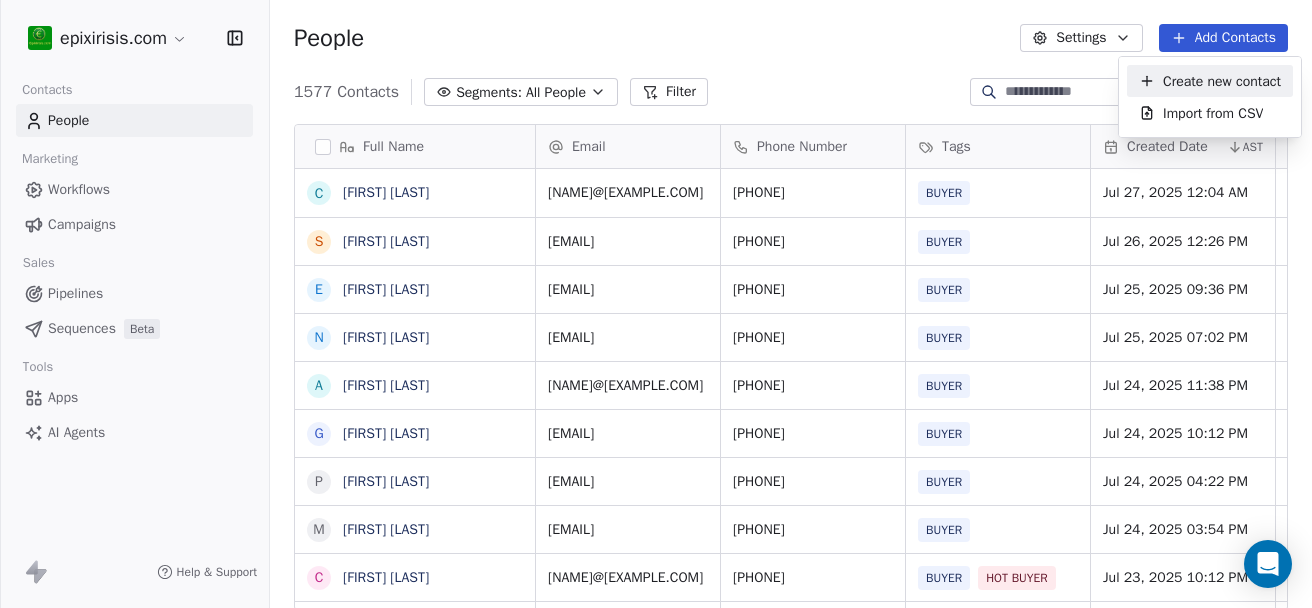 click on "Create new contact" at bounding box center [1222, 81] 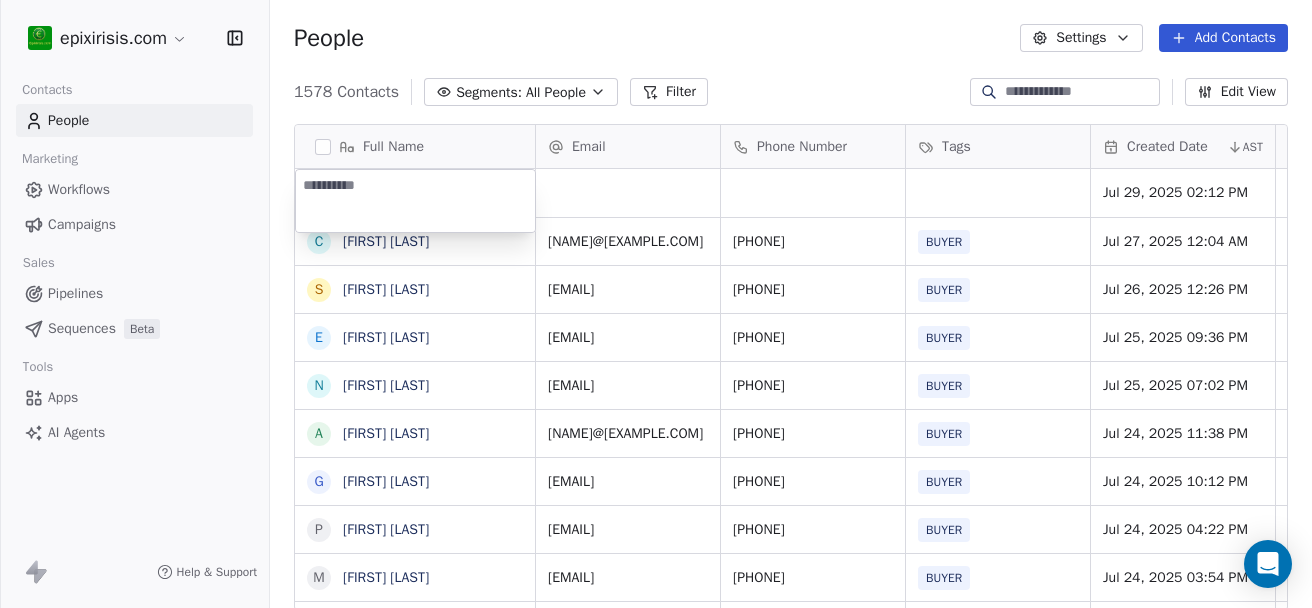 type on "**********" 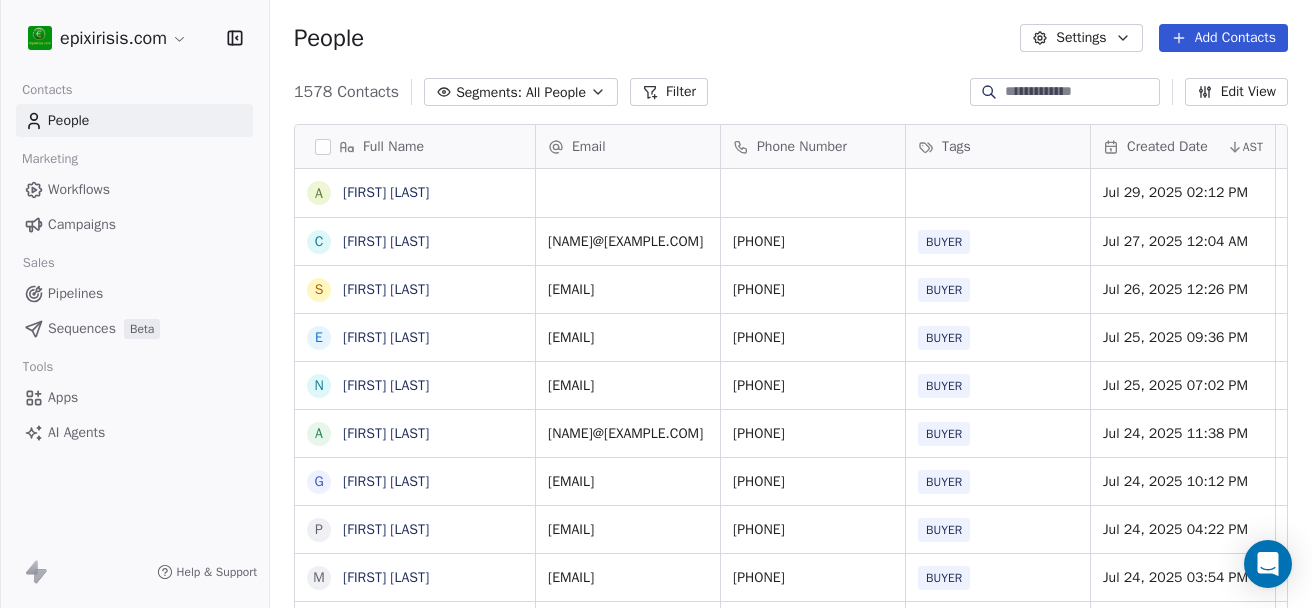 scroll, scrollTop: 4, scrollLeft: 0, axis: vertical 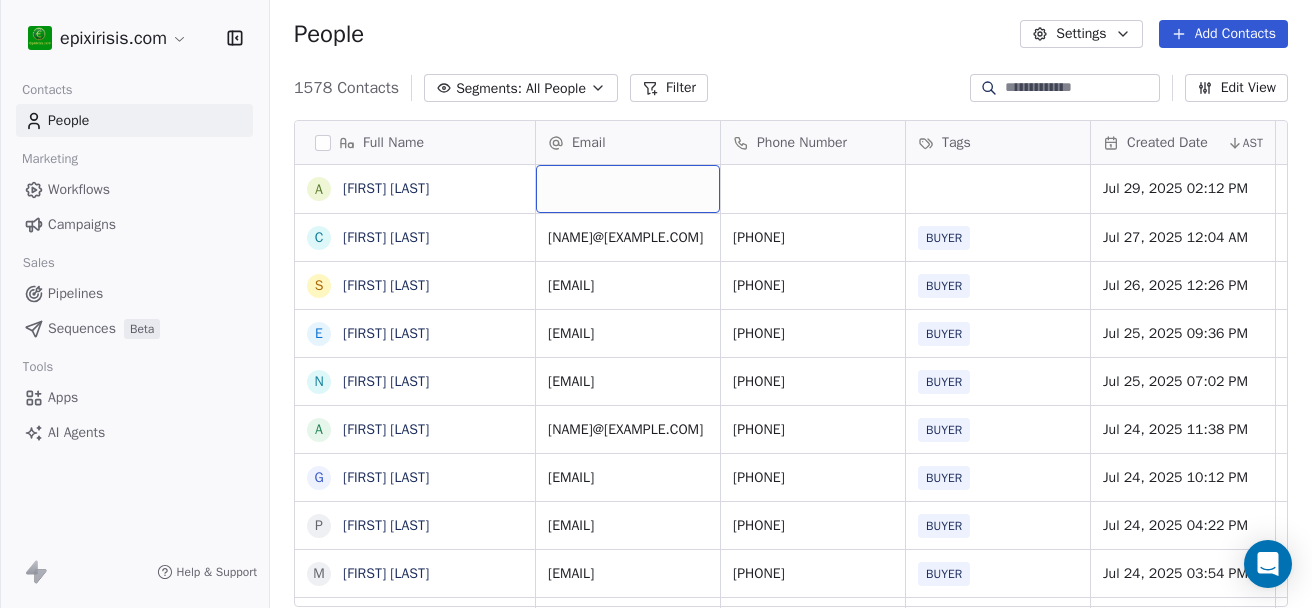 click at bounding box center (628, 189) 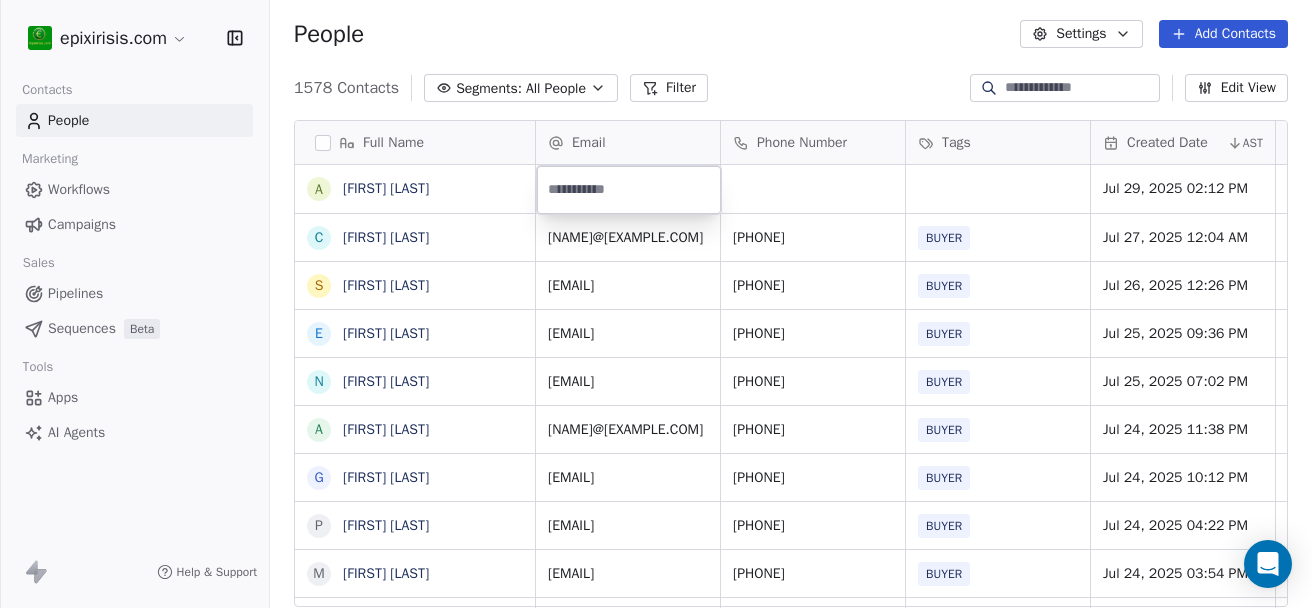 type on "**********" 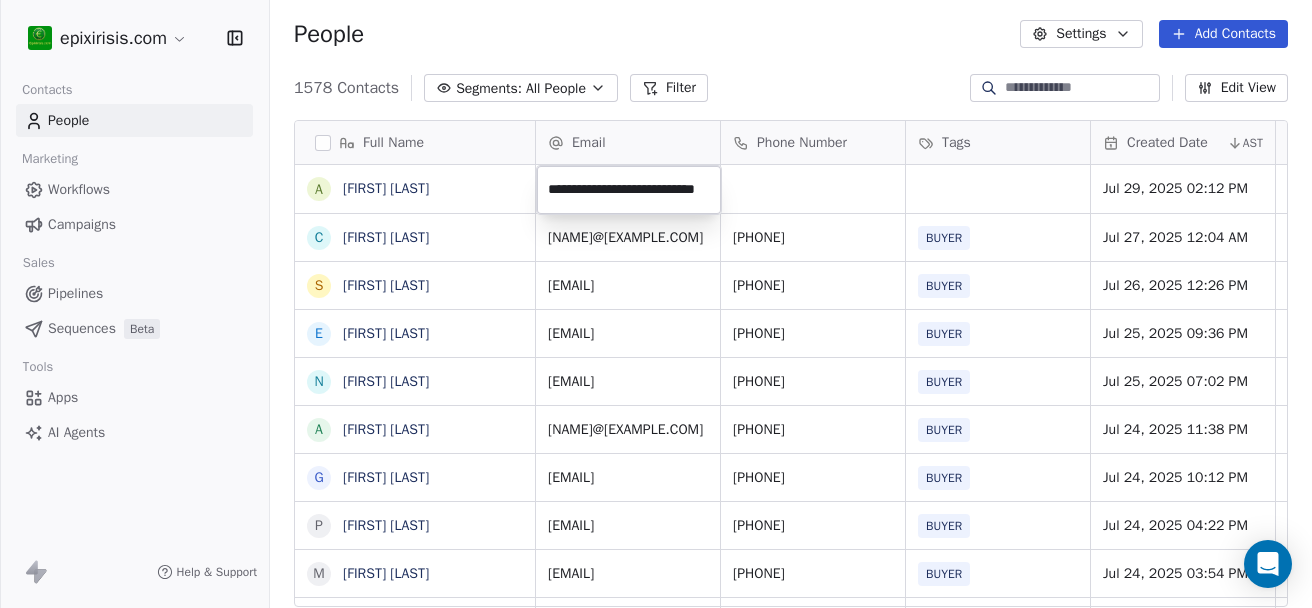 scroll, scrollTop: 0, scrollLeft: 27, axis: horizontal 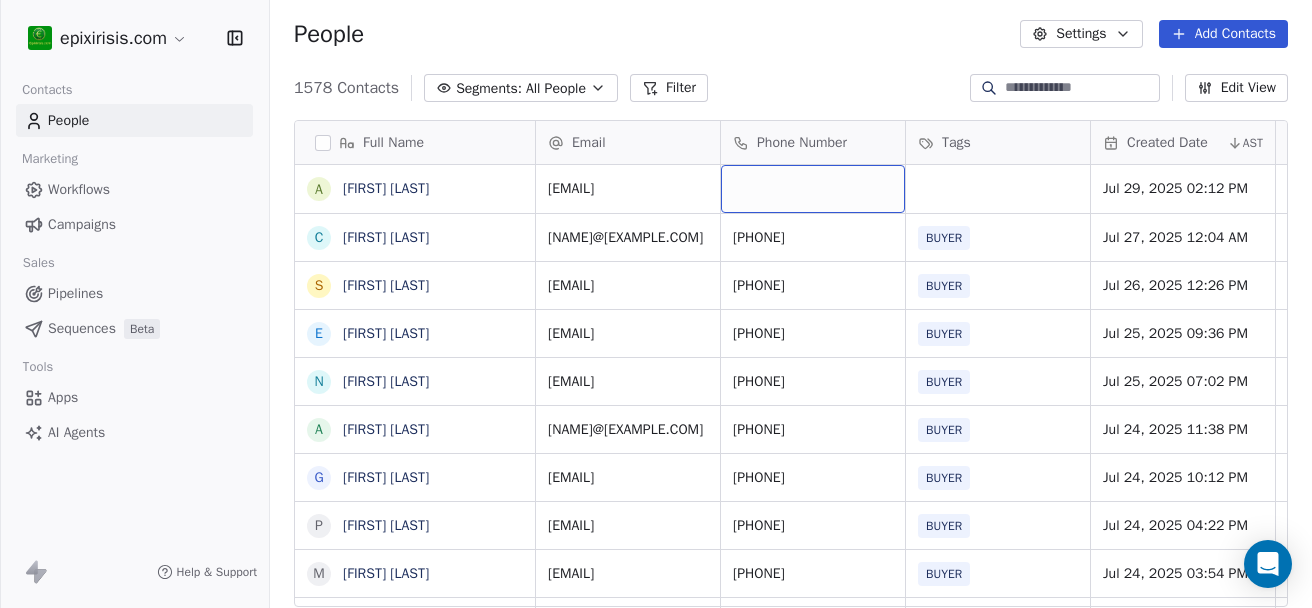 click at bounding box center (813, 189) 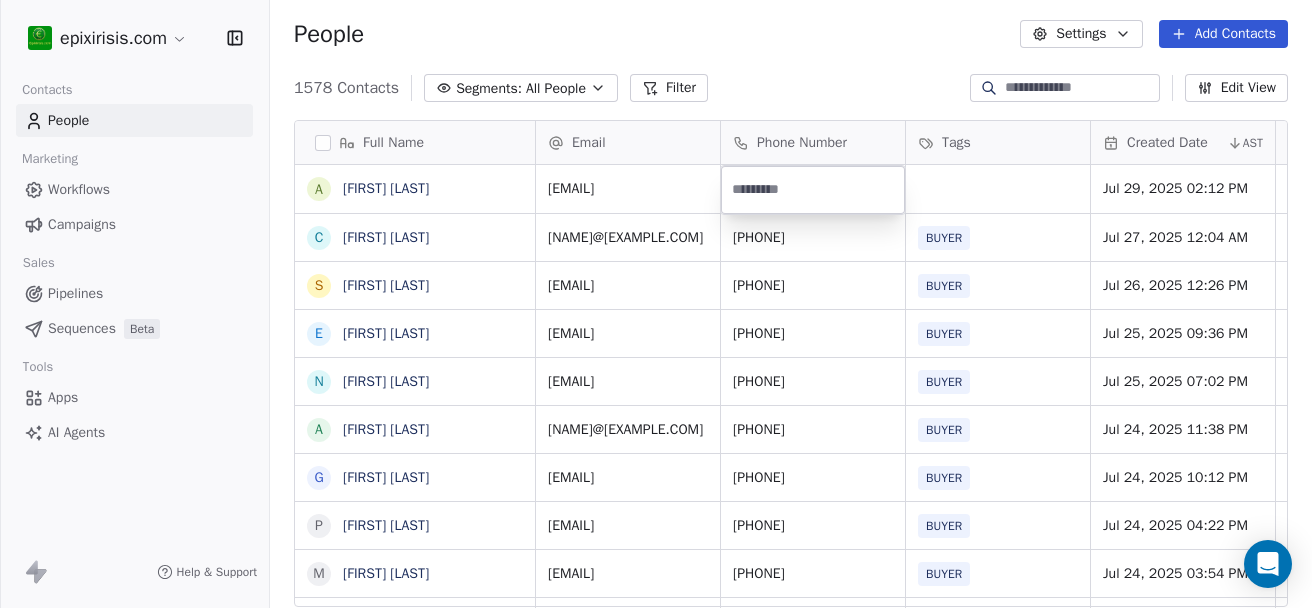 type on "**********" 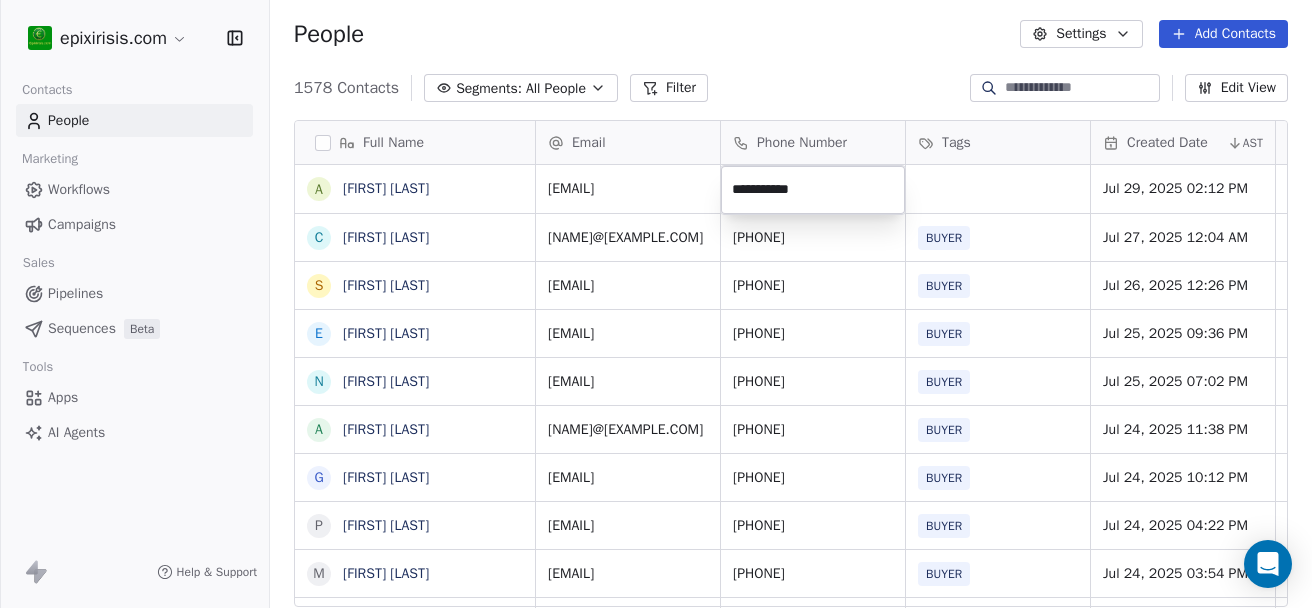 click on "Email Phone Number Tags Created Date AST evaluation a i bus turnover bus profit AIPrice [EMAIL] [PHONE] [TAG] Jul 29, 2025 02:12 PM [EMAIL] [PHONE] BUYER Jul 27, 2025 12:04 AM [EMAIL] [PHONE] BUYER Jul 26, 2025 12:26 PM [EMAIL] [PHONE] BUYER Jul 25, 2025 09:36 PM [EMAIL] [PHONE] BUYER Jul 25, 2025 07:02 PM [EMAIL] [PHONE] BUYER Jul 24, 2025 11:38 PM [EMAIL] [PHONE] BUYER Jul 24, 2025 10:12 PM [EMAIL] [PHONE] BUYER Jul 24, 2025 04:22 PM [EMAIL] [PHONE] BUYER Jul 24, 2025 03:54 PM [EMAIL] ¡[PHONE] BUYER HOT BUYER Jul 23, 2025 10:12 PM [EMAIL] [PHONE] BUYER Jul 23, 2025 08:29 PM [EMAIL] [PHONE] Lead Jul 23, 2025 04:34 PM [EMAIL] [PHONE] BUYER Jul 23, 2025 01:45 PM [EMAIL] [PHONE] Lead Jul 23, 2025 10:34 AM" at bounding box center [656, 304] 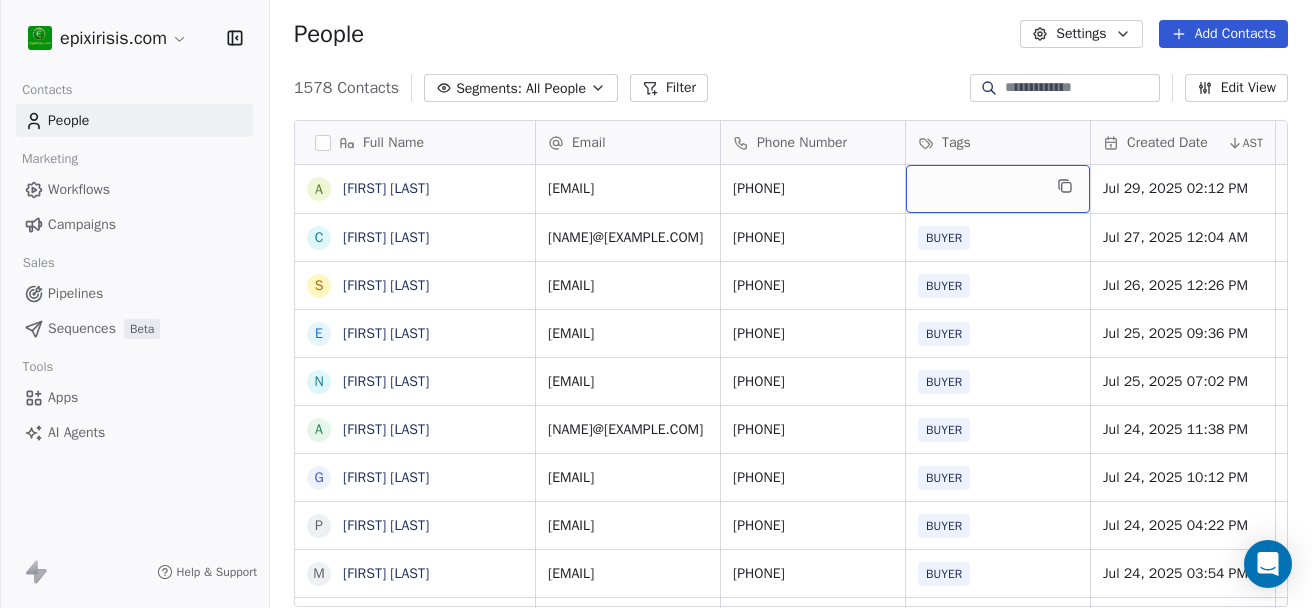 click at bounding box center (998, 189) 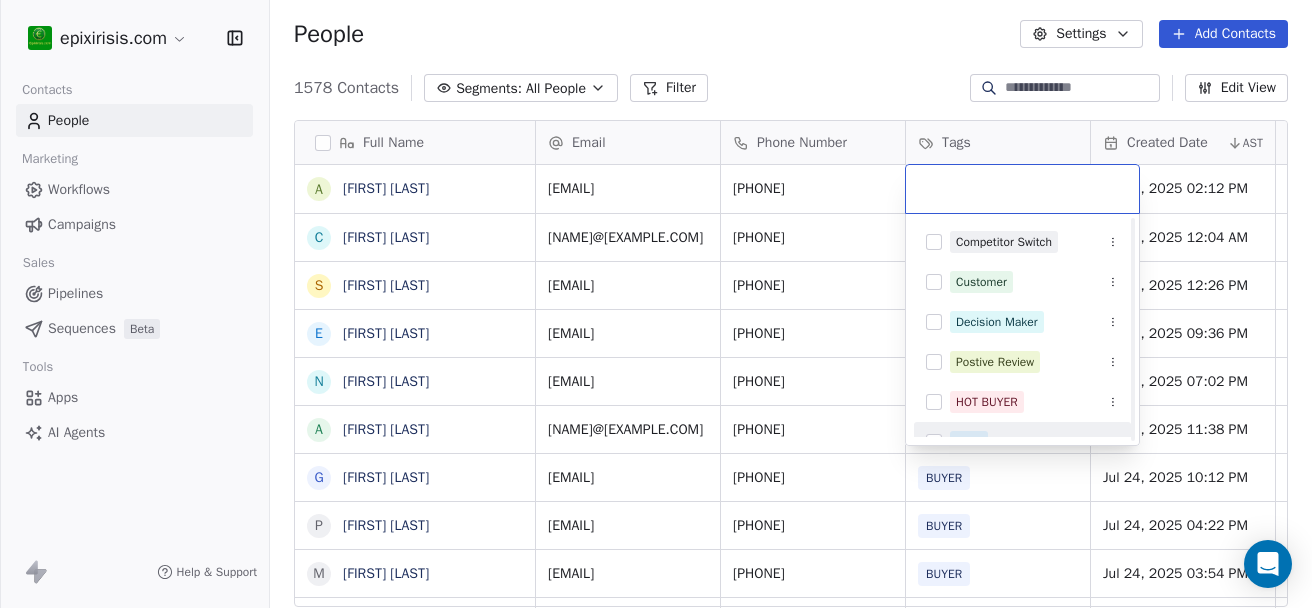 scroll, scrollTop: 400, scrollLeft: 0, axis: vertical 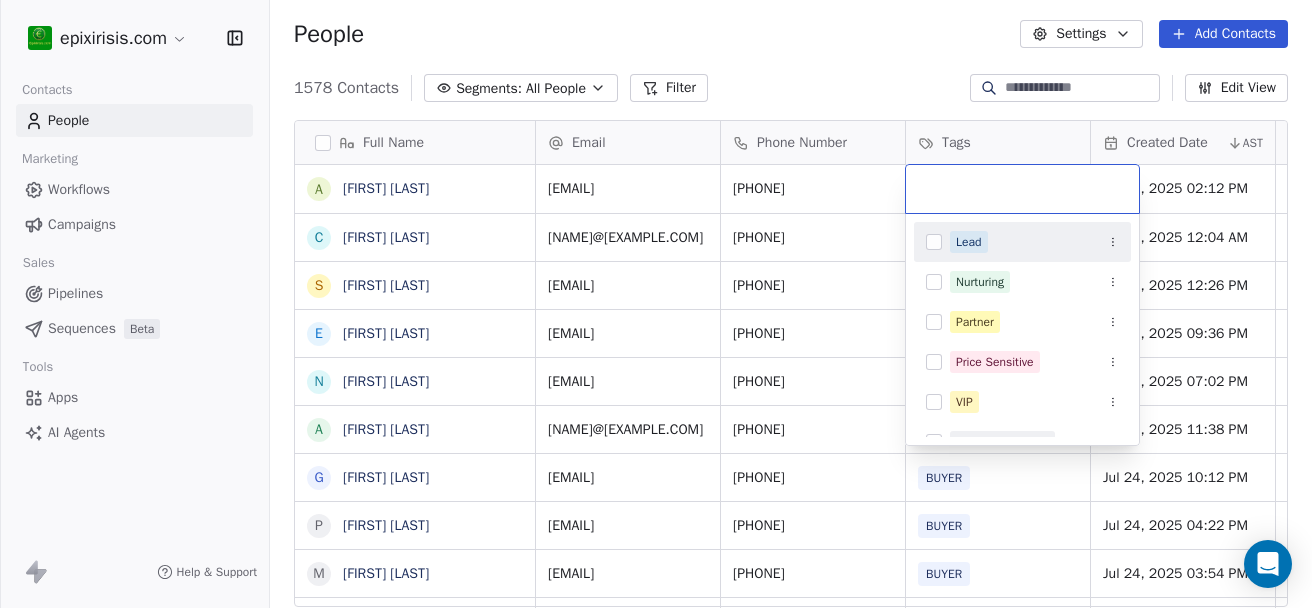 click on "Lead" at bounding box center [1034, 242] 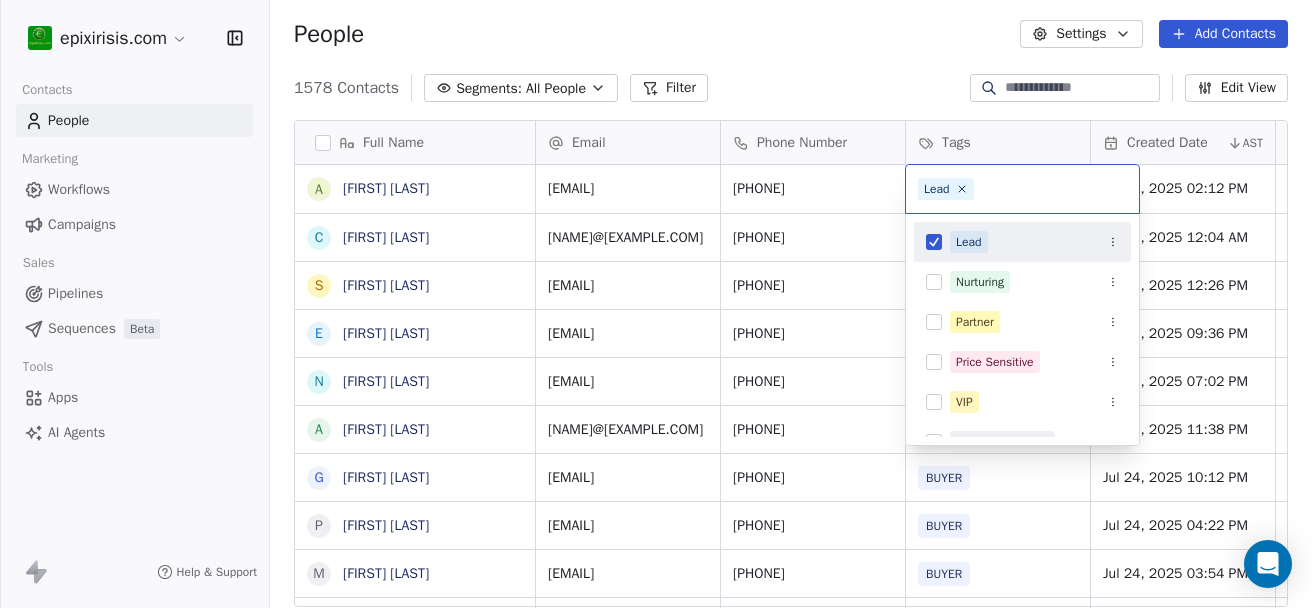 click on "Email Phone Number Tags Created Date AST evaluation a i bus turnover bus profit AIPrice [EMAIL] [PHONE]" at bounding box center (656, 304) 